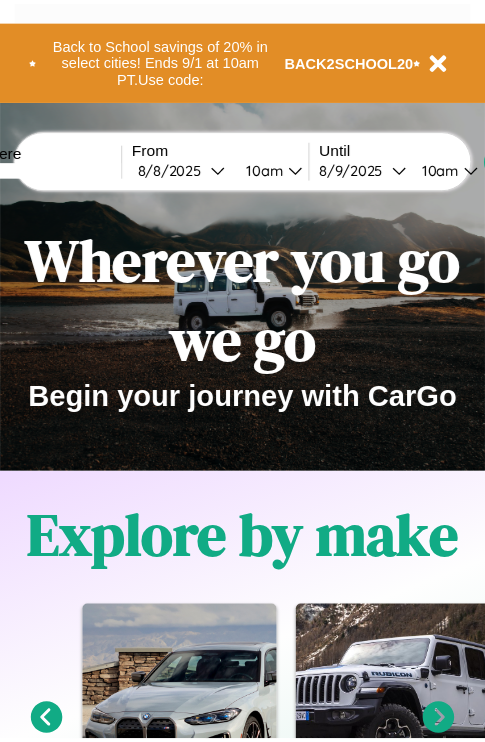 scroll, scrollTop: 0, scrollLeft: 0, axis: both 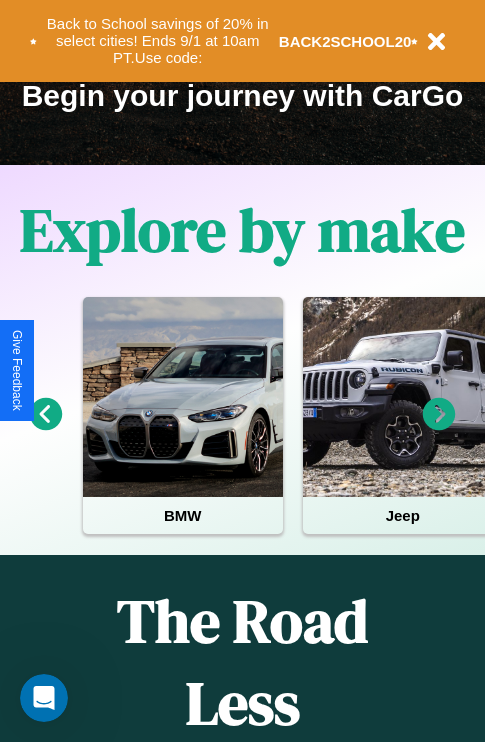 click 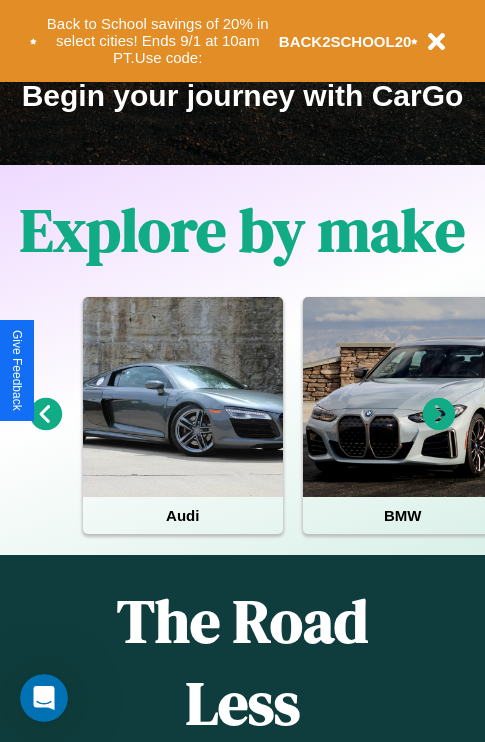 click 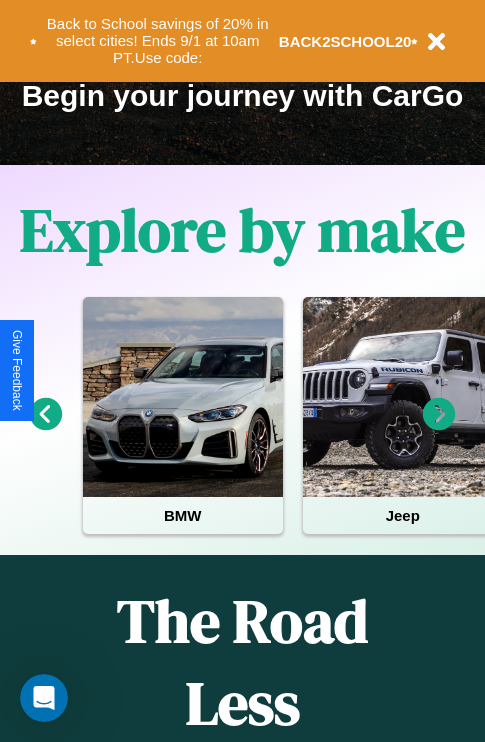 click 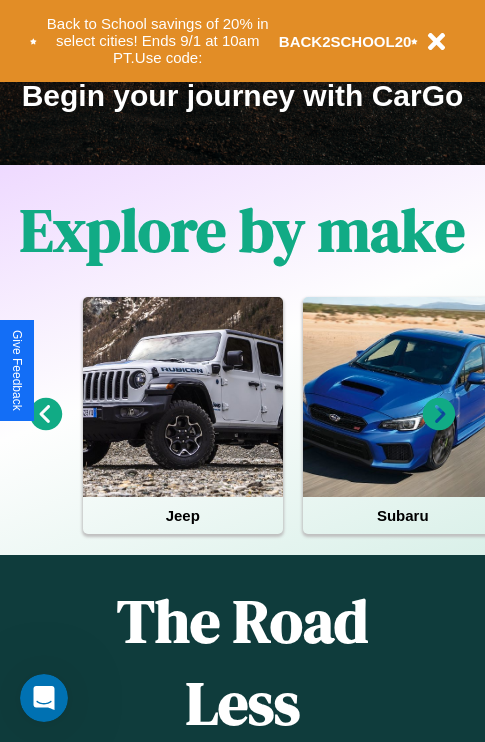 click 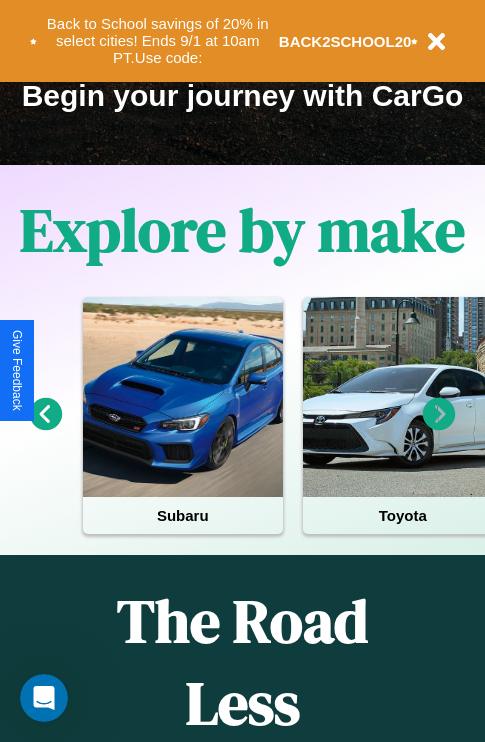 click 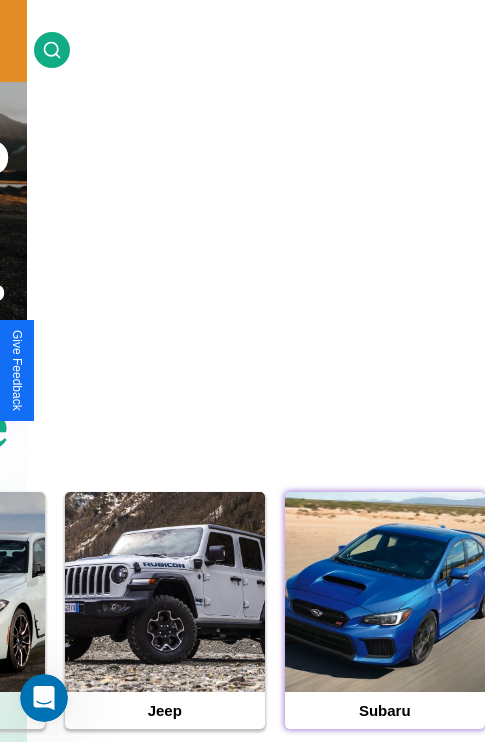 click at bounding box center [385, 592] 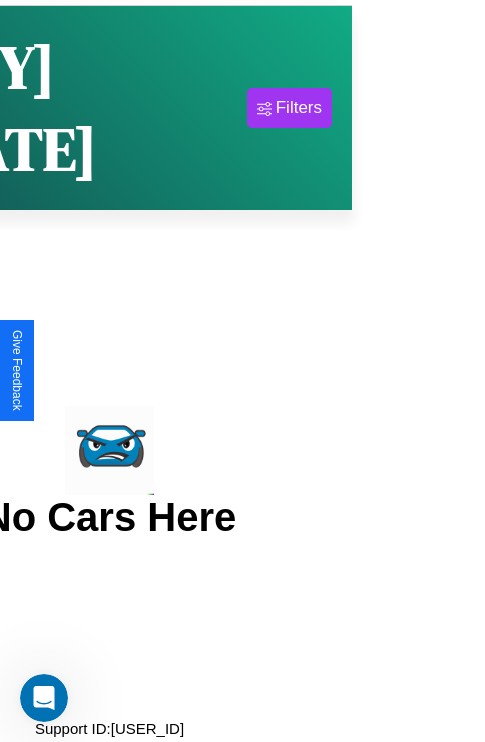 scroll, scrollTop: 0, scrollLeft: 0, axis: both 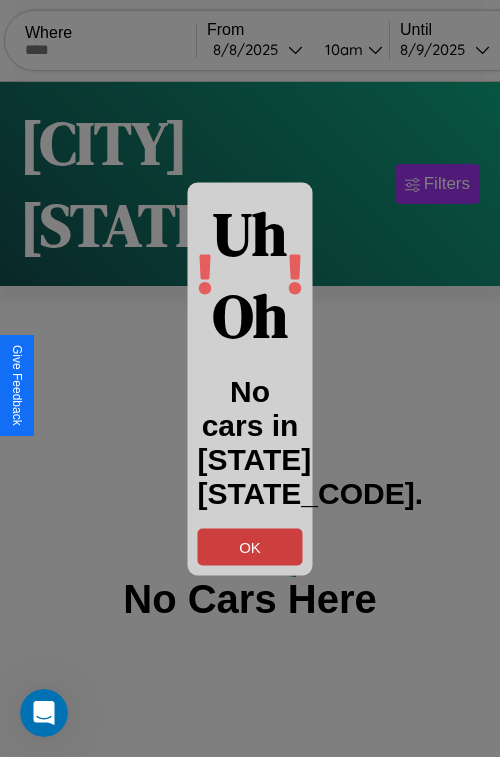 click on "OK" at bounding box center (250, 546) 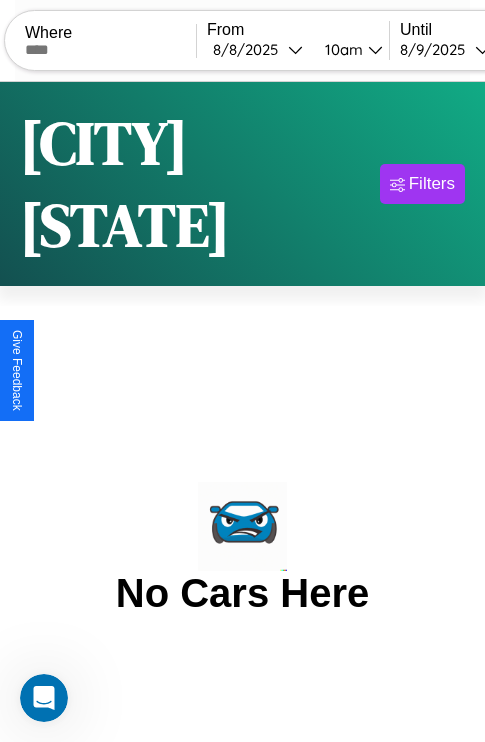 click at bounding box center [110, 50] 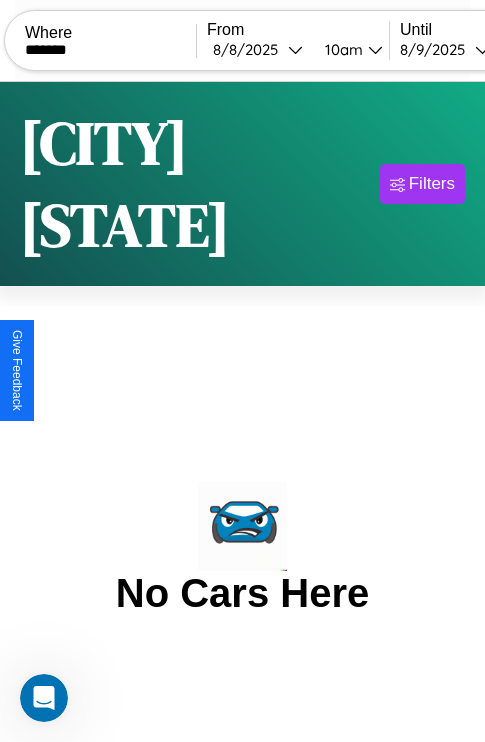 type on "*******" 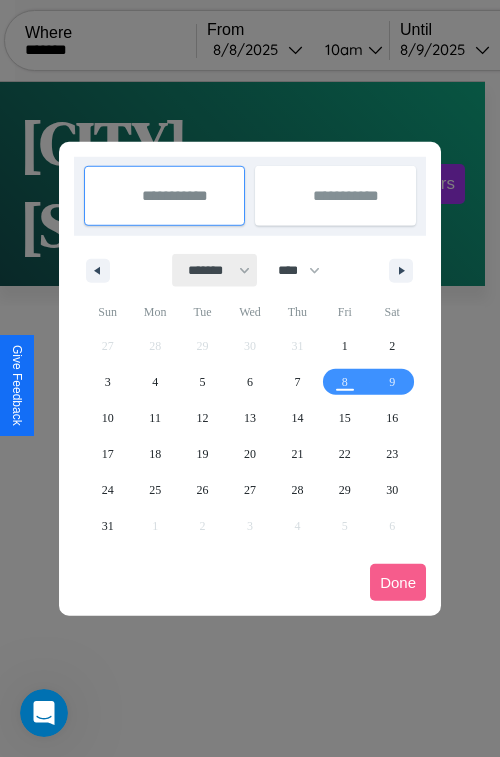 click on "******* ******** ***** ***** *** **** **** ****** ********* ******* ******** ********" at bounding box center (215, 270) 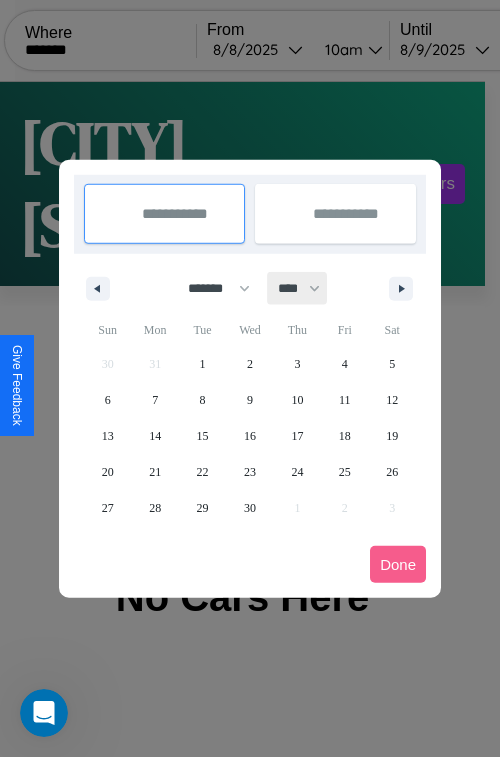 click on "**** **** **** **** **** **** **** **** **** **** **** **** **** **** **** **** **** **** **** **** **** **** **** **** **** **** **** **** **** **** **** **** **** **** **** **** **** **** **** **** **** **** **** **** **** **** **** **** **** **** **** **** **** **** **** **** **** **** **** **** **** **** **** **** **** **** **** **** **** **** **** **** **** **** **** **** **** **** **** **** **** **** **** **** **** **** **** **** **** **** **** **** **** **** **** **** **** **** **** **** **** **** **** **** **** **** **** **** **** **** **** **** **** **** **** **** **** **** **** **** ****" at bounding box center (298, 288) 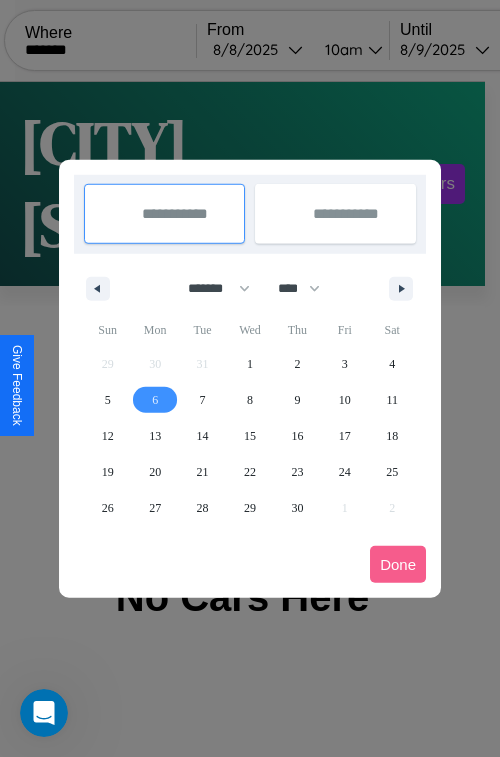 click on "6" at bounding box center (155, 400) 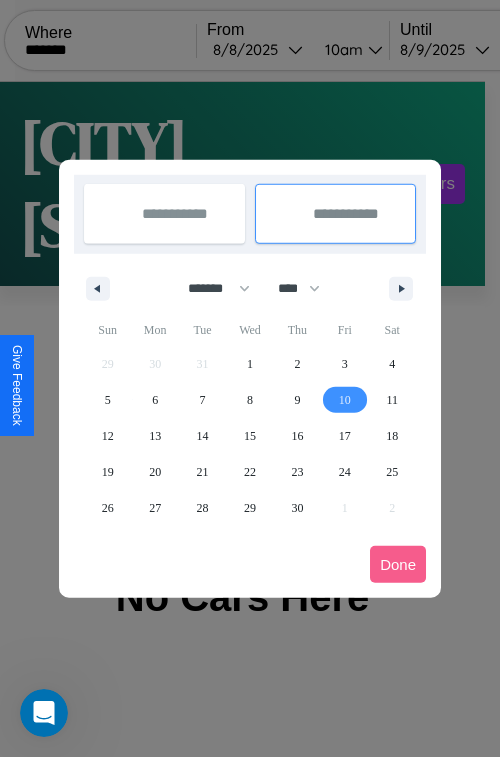 click on "10" at bounding box center (345, 400) 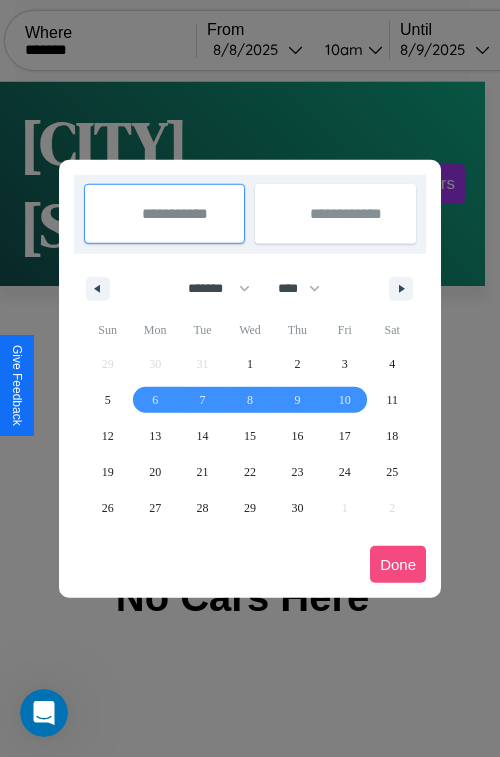 click on "Done" at bounding box center (398, 564) 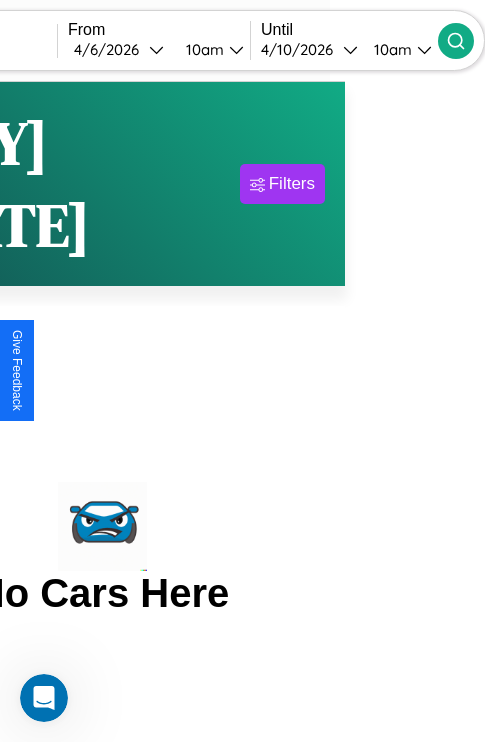 click 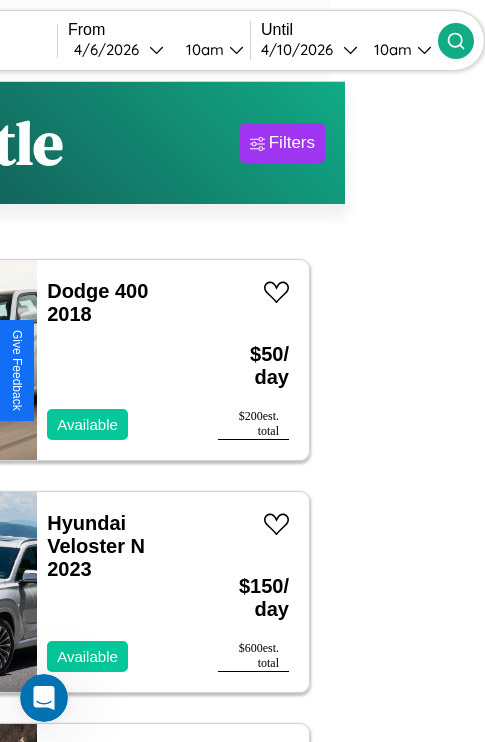 scroll, scrollTop: 95, scrollLeft: 35, axis: both 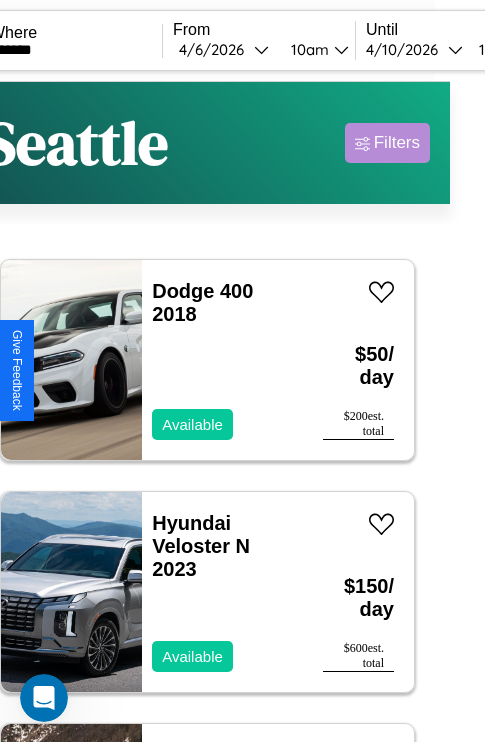 click on "Filters" at bounding box center (397, 143) 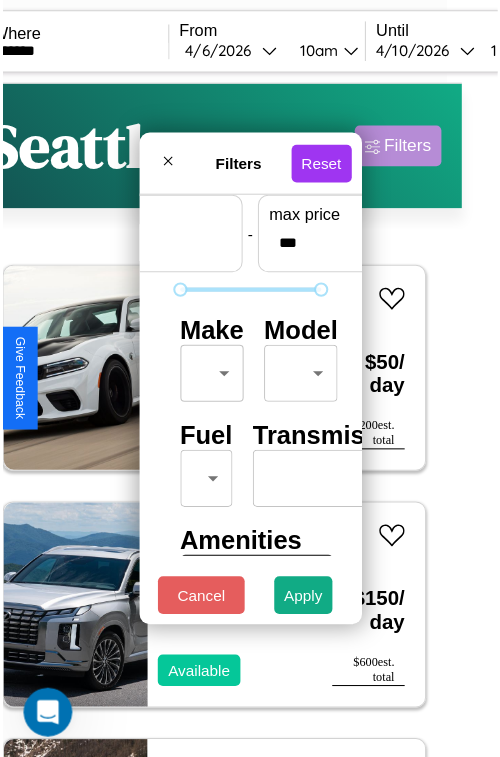 scroll, scrollTop: 59, scrollLeft: 0, axis: vertical 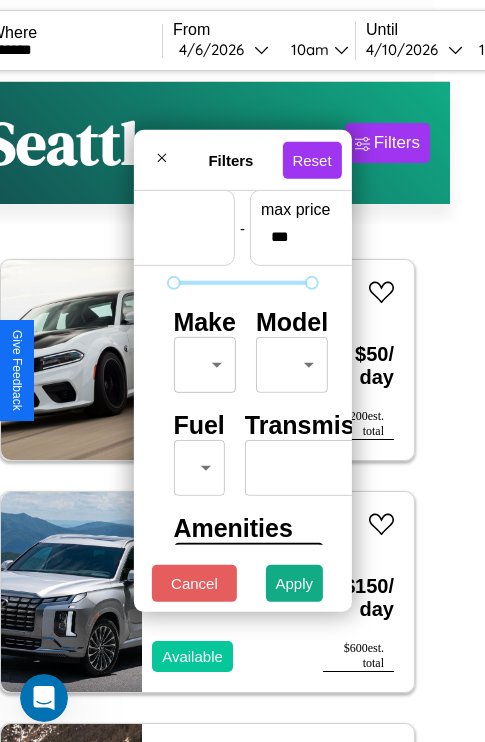 click on "CarGo Where ******* From [DATE] [TIME] Until [DATE] [TIME] Become a Host Login Sign Up [CITY] Filters 50  cars in this area These cars can be picked up in this city. Dodge   400   2018 Available $ 50  / day $ 200  est. total Hyundai   Veloster N   2023 Available $ 150  / day $ 600  est. total Jeep   Patriot   2022 Available $ 130  / day $ 520  est. total Chevrolet   Geo Sprint   2014 Available $ 50  / day $ 200  est. total GMC   WIS   2018 Available $ 110  / day $ 440  est. total Hyundai   Pony   2020 Available $ 120  / day $ 480  est. total Jaguar   XK   2014 Available $ 200  / day $ 800  est. total Lincoln   Mark LT   2016 Available $ 140  / day $ 560  est. total Ford   LN600   2022 Available $ 40  / day $ 160  est. total Jeep   Cherokee   2019 Available $ 160  / day $ 640  est. total Volvo   S60 Cross Country   2018 Available $ 90  / day $ 360  est. total Ford   Recreational Vehicle   2020 Available $ 200  / day $ 800  est. total Volvo   B7R   2014 Available $ 150  / day $ 600  est. total     $ $" at bounding box center [207, 412] 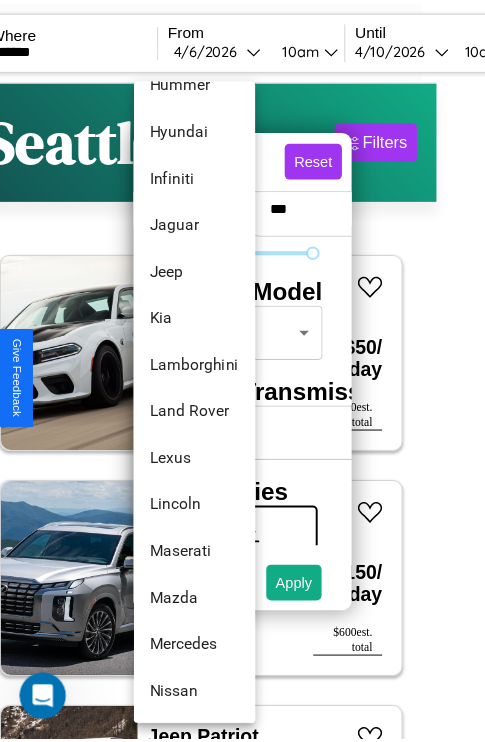 scroll, scrollTop: 854, scrollLeft: 0, axis: vertical 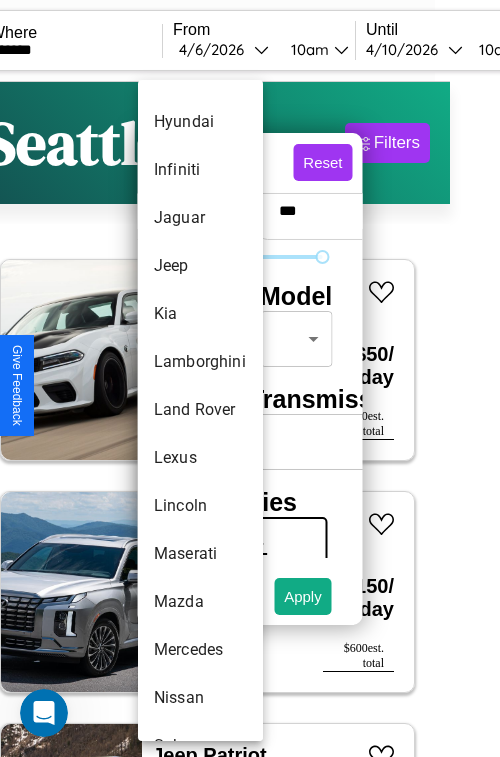click on "Land Rover" at bounding box center (200, 410) 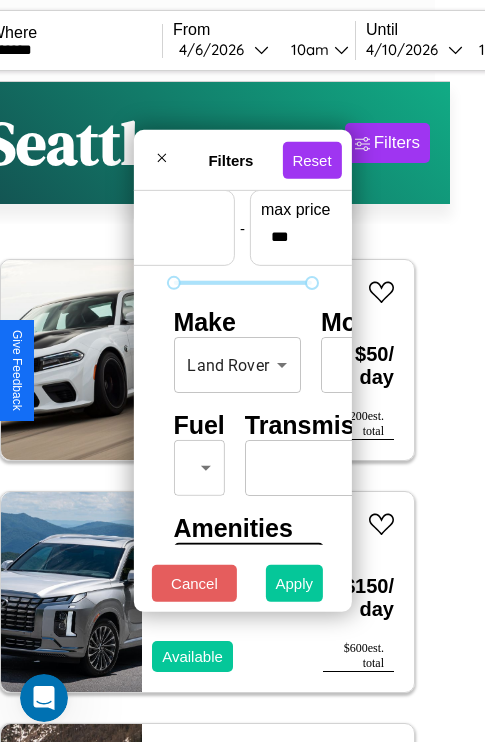 click on "Apply" at bounding box center [295, 583] 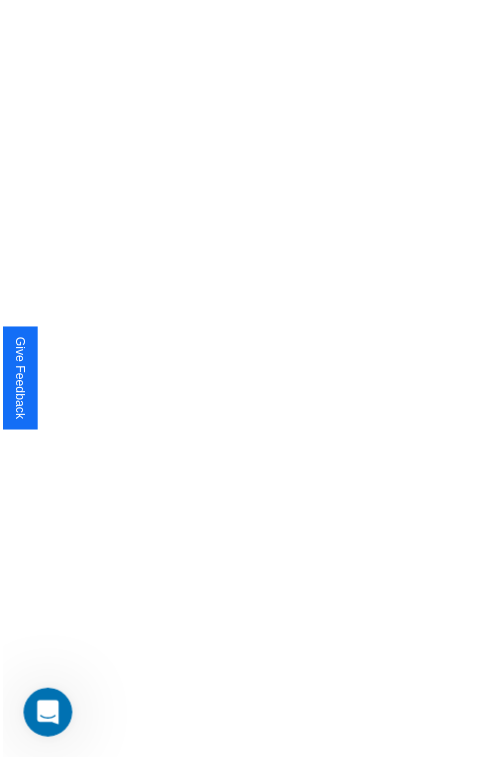 scroll, scrollTop: 0, scrollLeft: 0, axis: both 